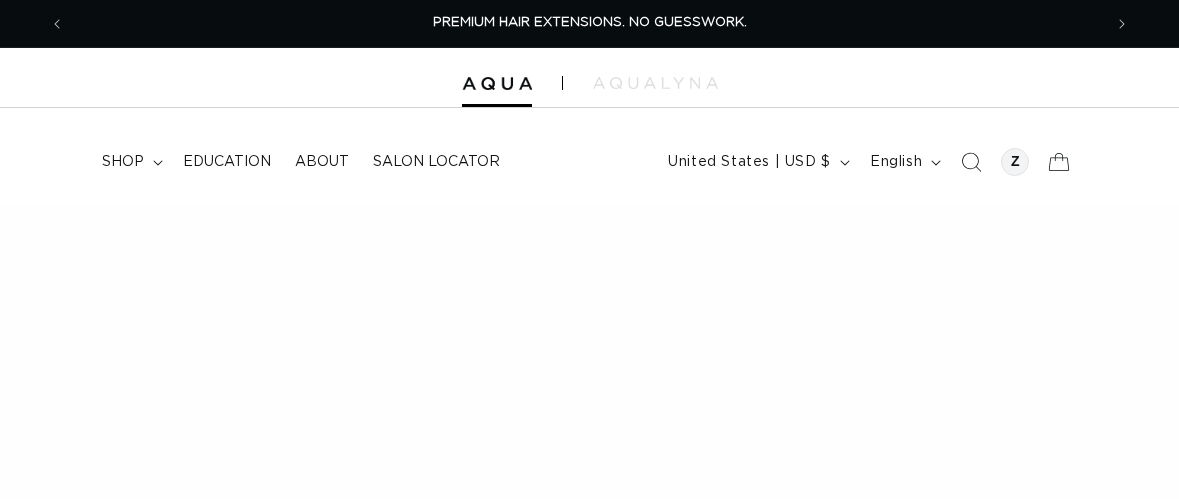 scroll, scrollTop: 1575, scrollLeft: 0, axis: vertical 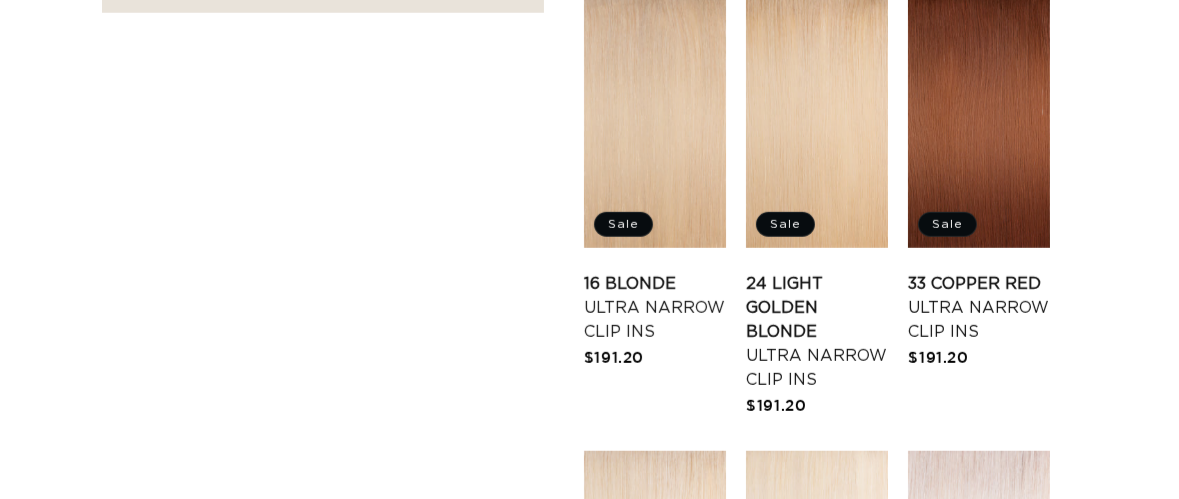 click on "Filter:
Availability
(0)
Availability
In stock
In stock (30 products)
Out of stock
Out of stock (6 products)
Color Shades" at bounding box center [323, 472] 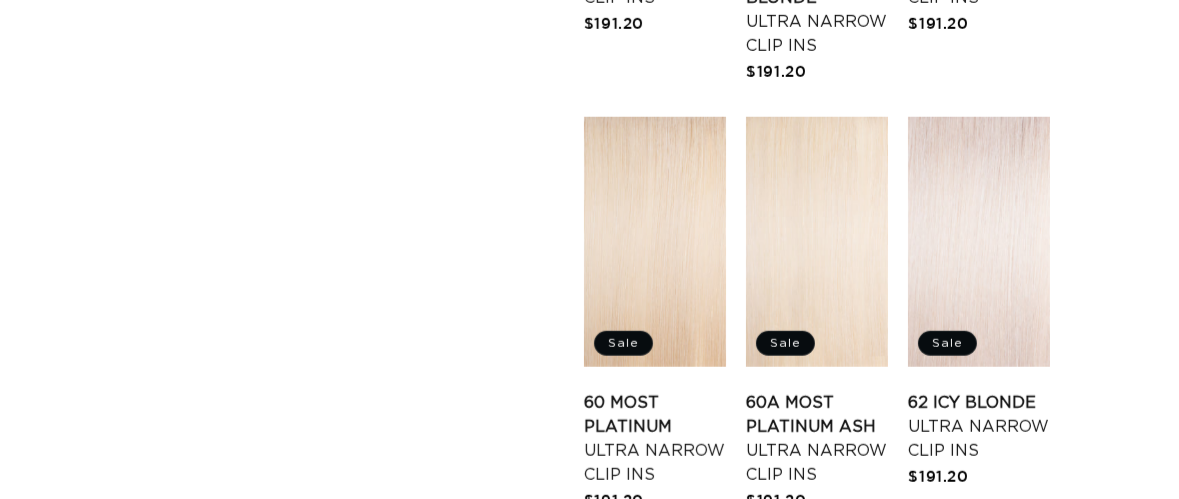 scroll, scrollTop: 1577, scrollLeft: 0, axis: vertical 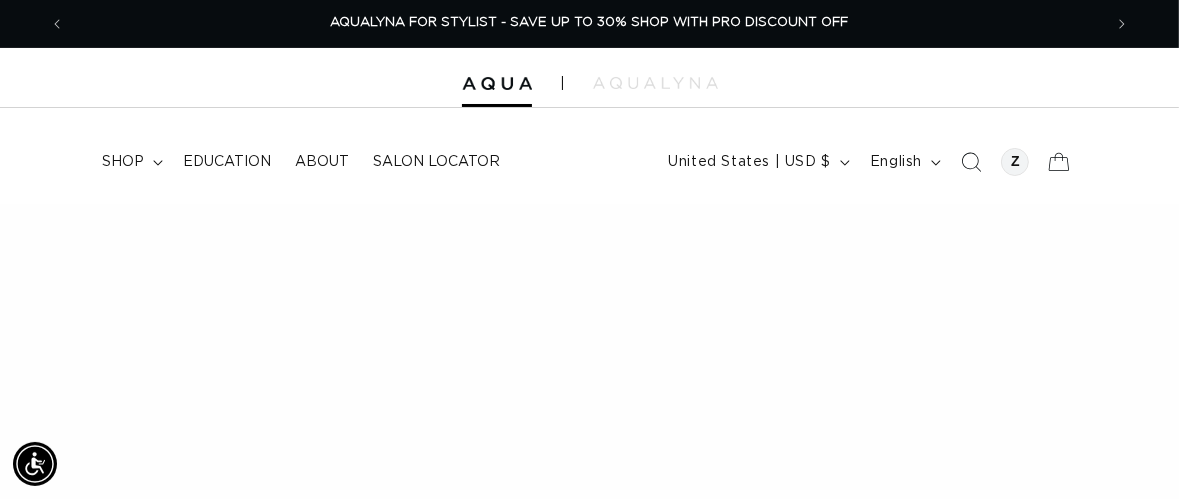 click at bounding box center [589, 78] 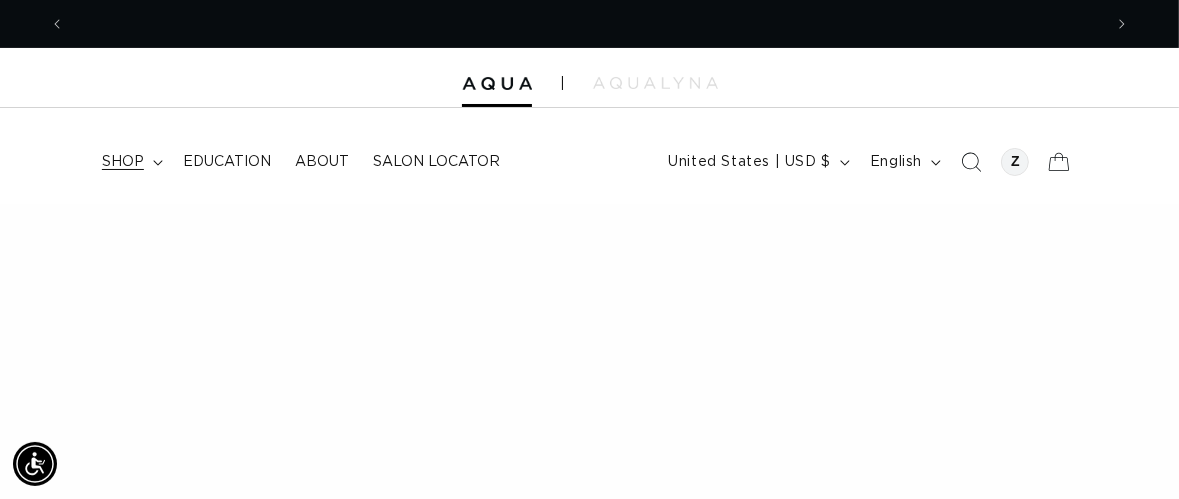 click on "shop" at bounding box center [123, 162] 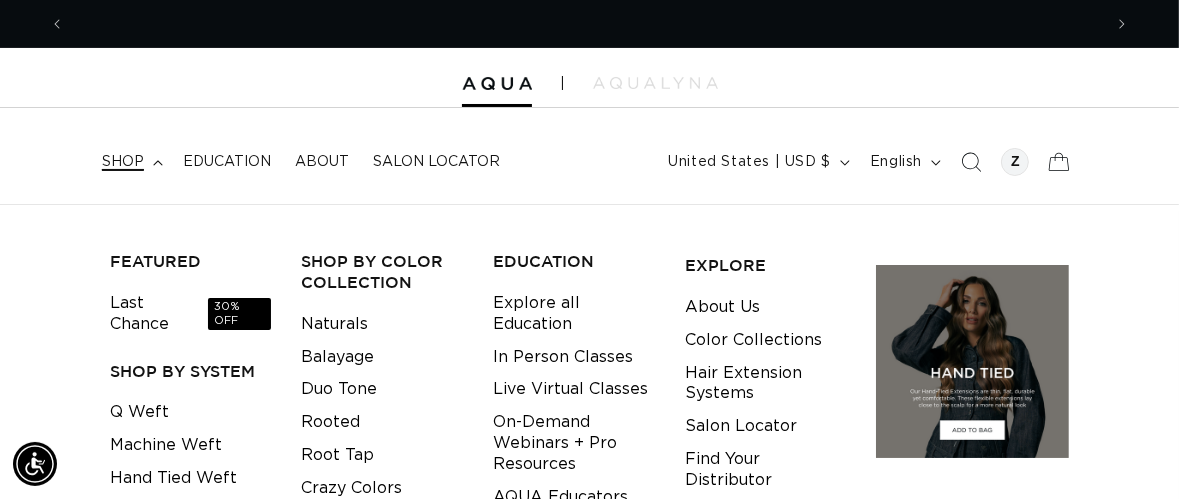 scroll, scrollTop: 0, scrollLeft: 0, axis: both 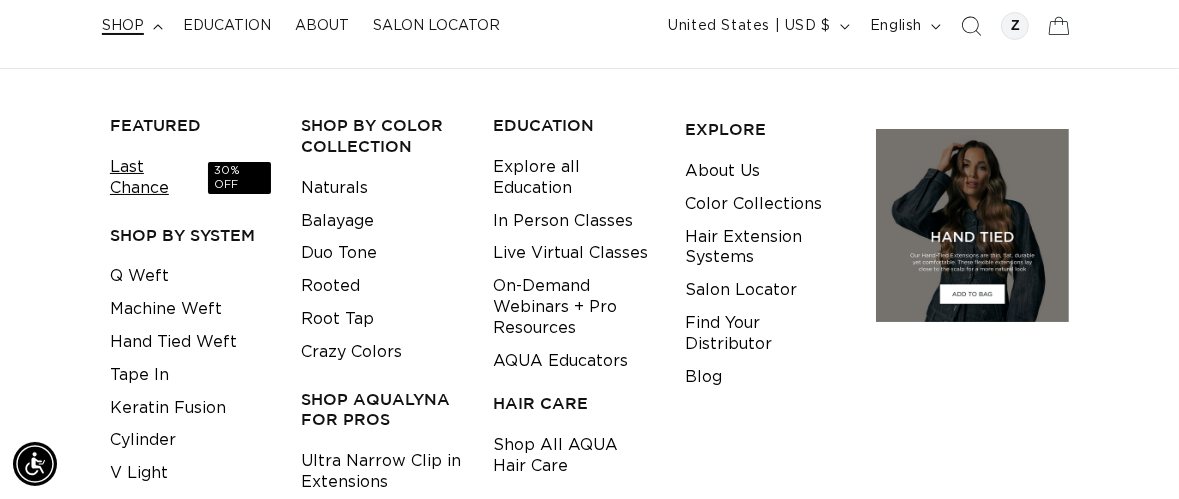 click on "Last Chance
30% OFF" at bounding box center [190, 178] 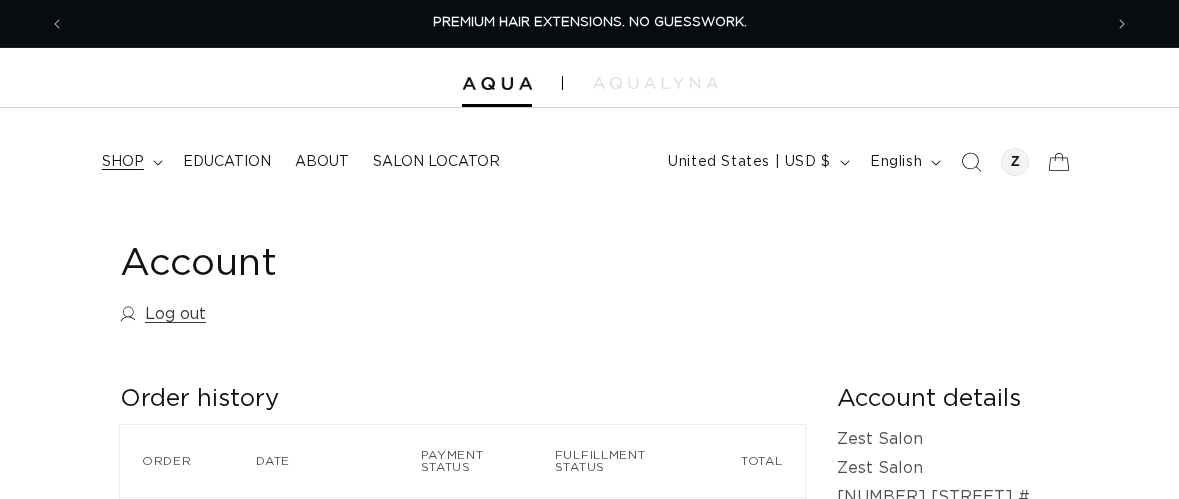 click on "shop" at bounding box center [123, 162] 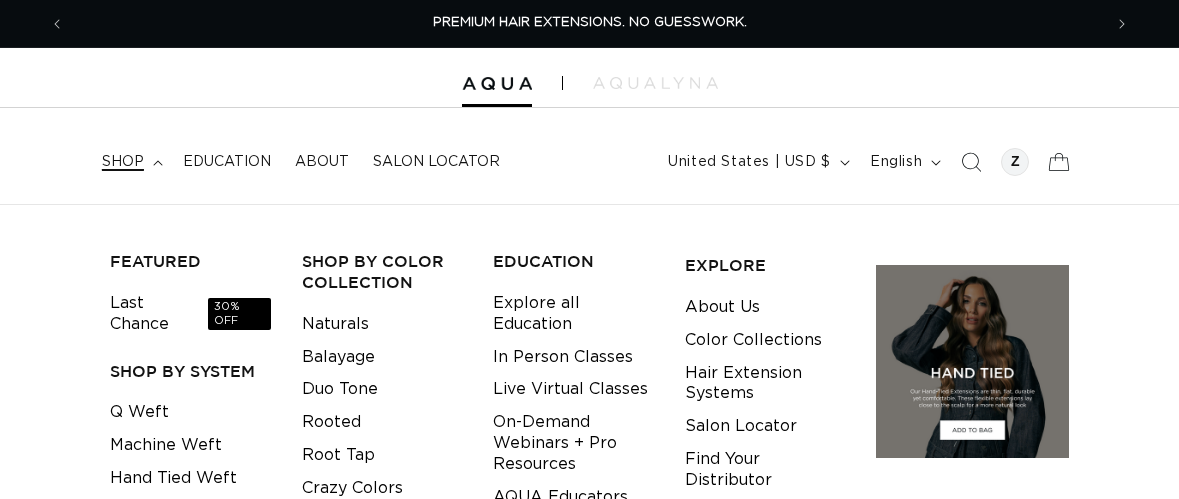 scroll, scrollTop: 0, scrollLeft: 0, axis: both 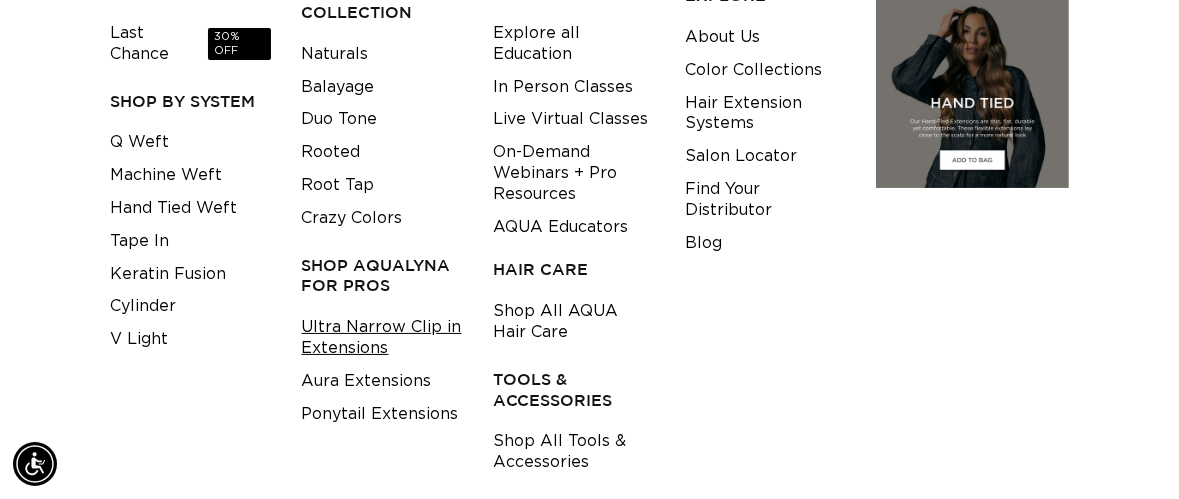 click on "Ultra Narrow Clip in Extensions" at bounding box center [382, 338] 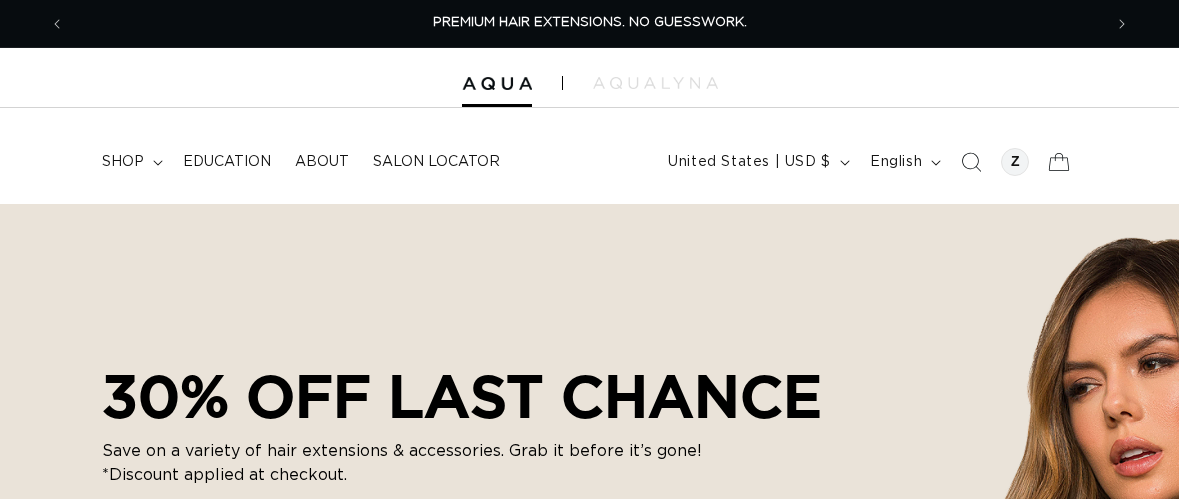 scroll, scrollTop: 722, scrollLeft: 0, axis: vertical 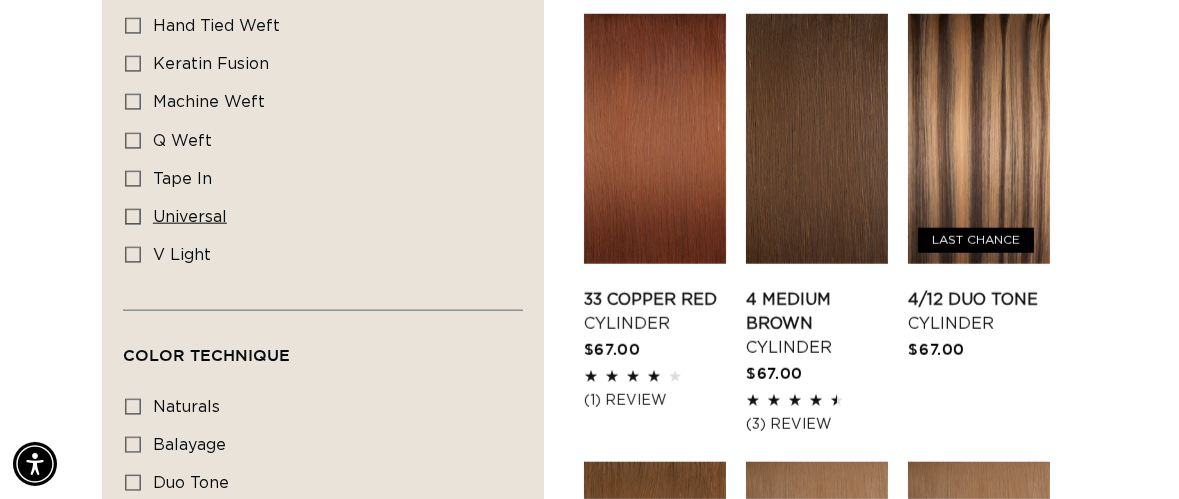 click on "universal" at bounding box center [190, 217] 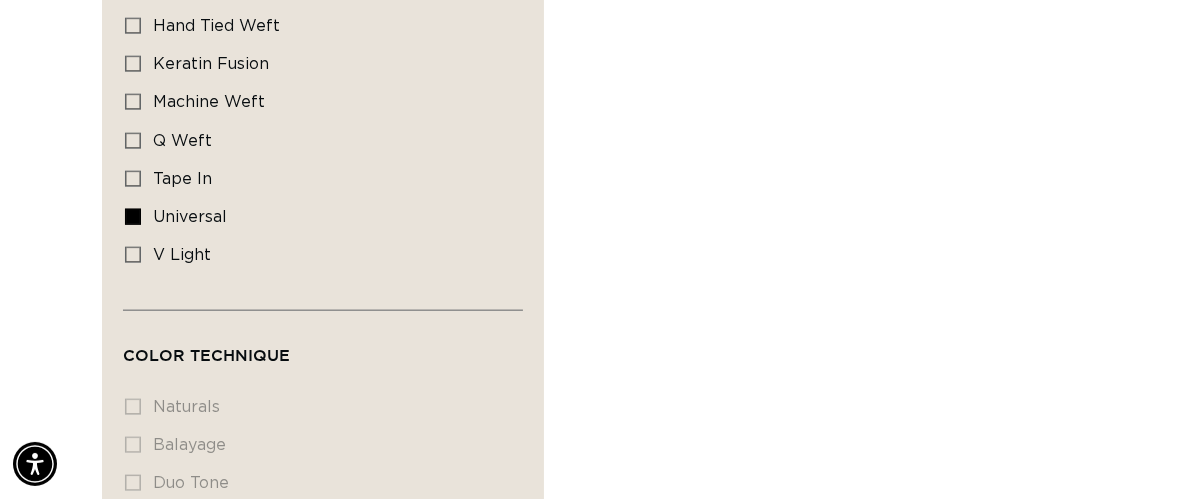 scroll, scrollTop: 1694, scrollLeft: 0, axis: vertical 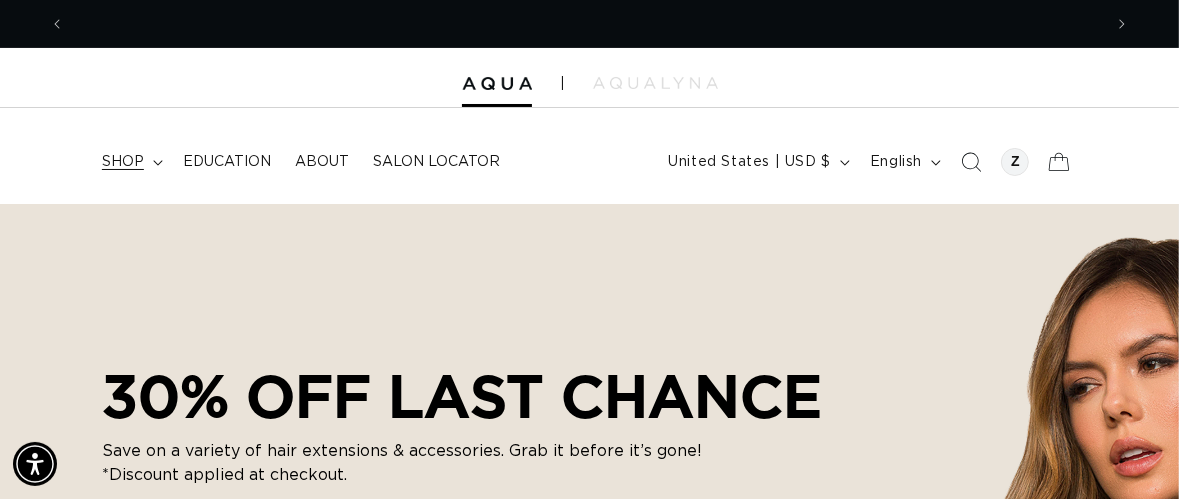 click on "shop" at bounding box center [123, 162] 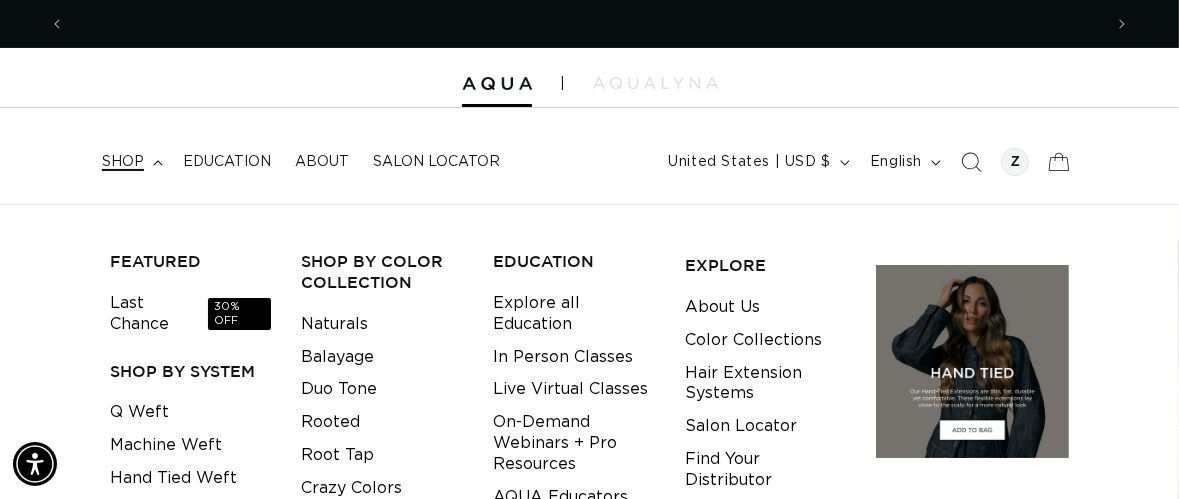 scroll, scrollTop: 0, scrollLeft: 2074, axis: horizontal 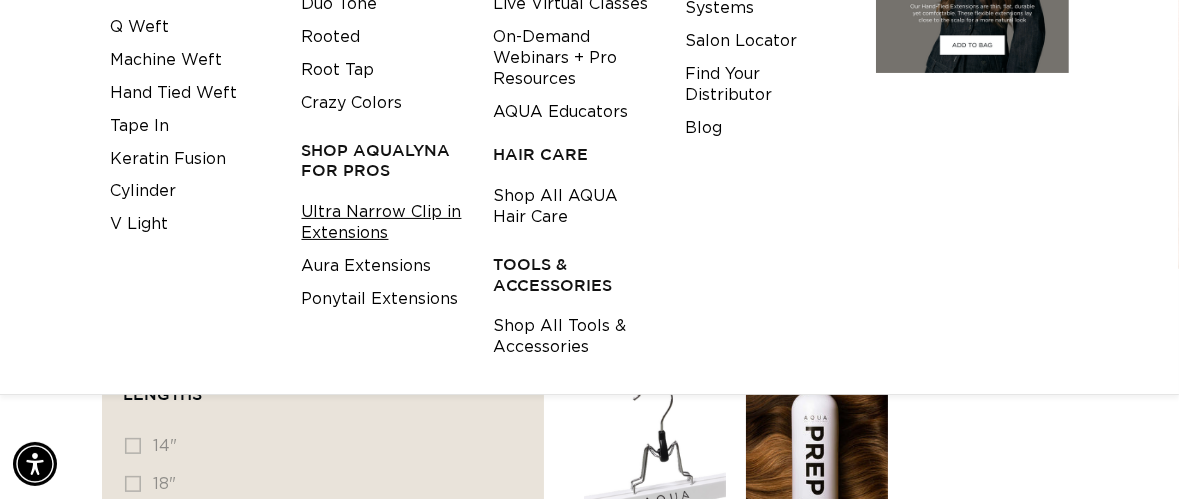 click on "Ultra Narrow Clip in Extensions" at bounding box center [382, 223] 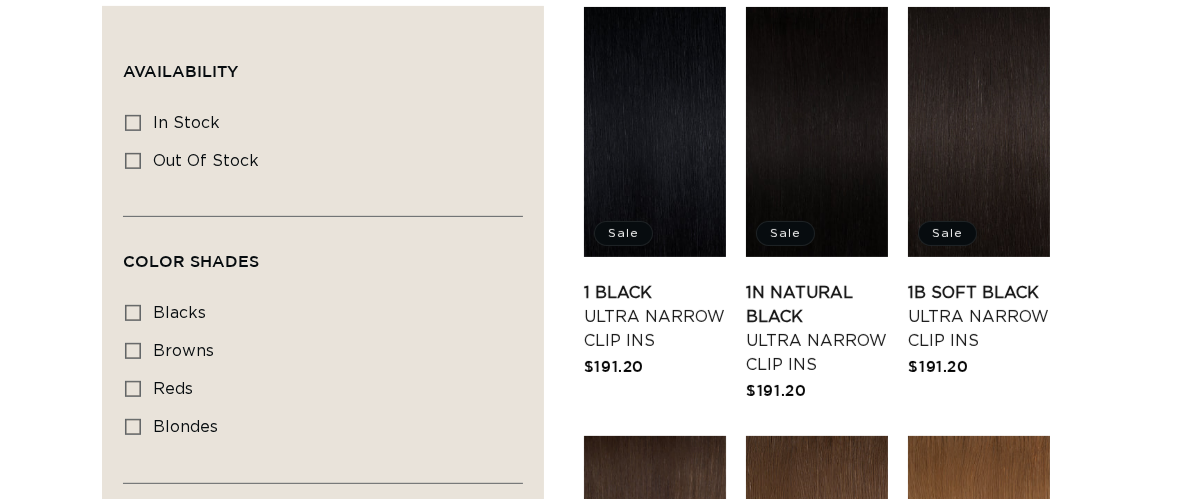 scroll, scrollTop: 943, scrollLeft: 0, axis: vertical 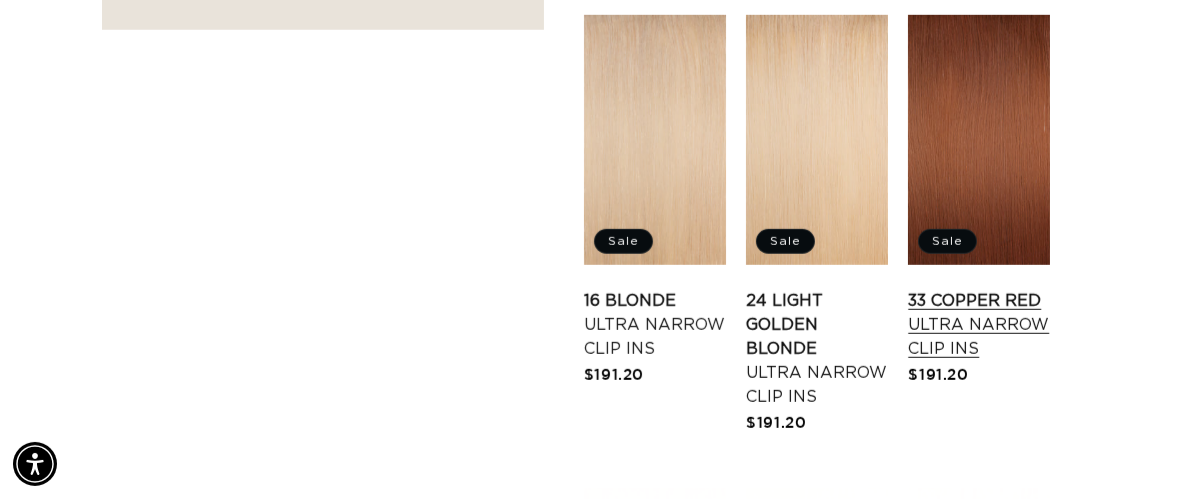 click on "33 Copper Red
Ultra Narrow Clip Ins" at bounding box center (979, 325) 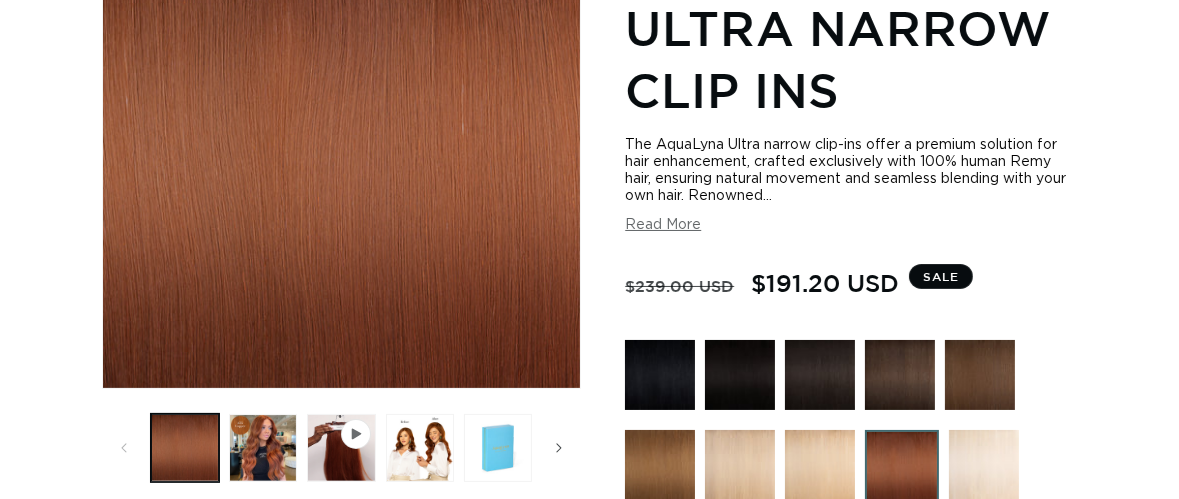 scroll, scrollTop: 366, scrollLeft: 0, axis: vertical 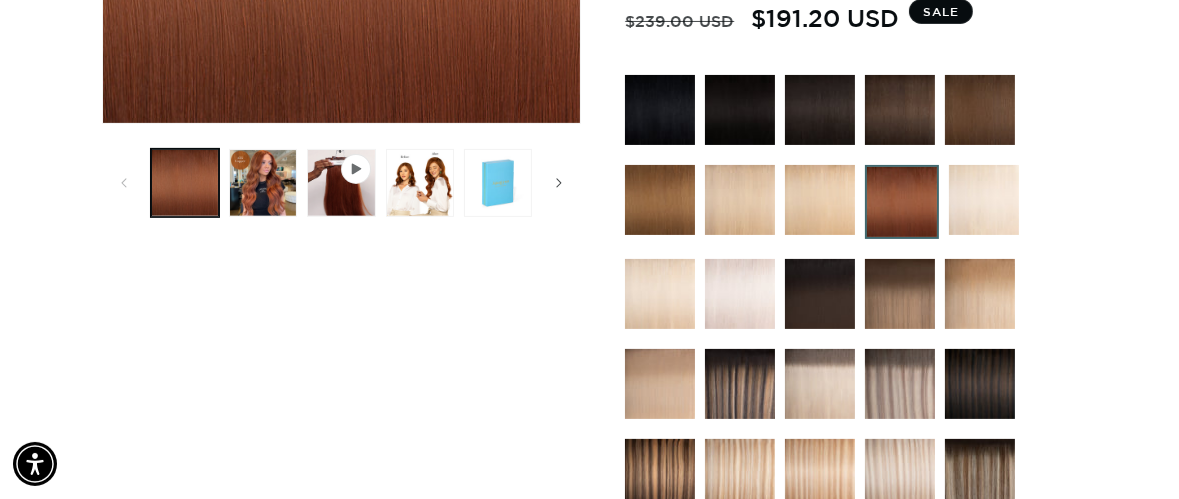 click at bounding box center [980, 294] 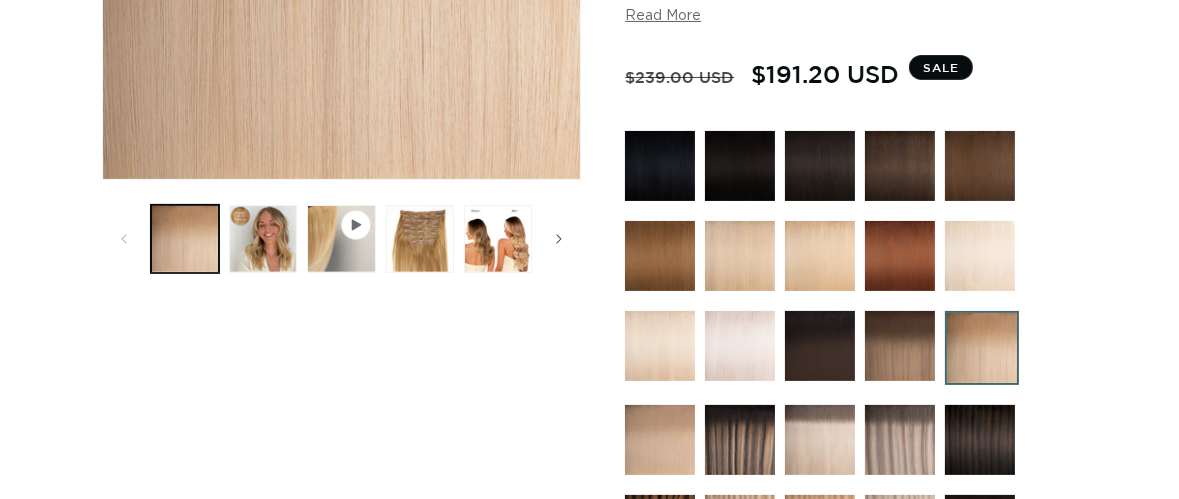 scroll, scrollTop: 575, scrollLeft: 0, axis: vertical 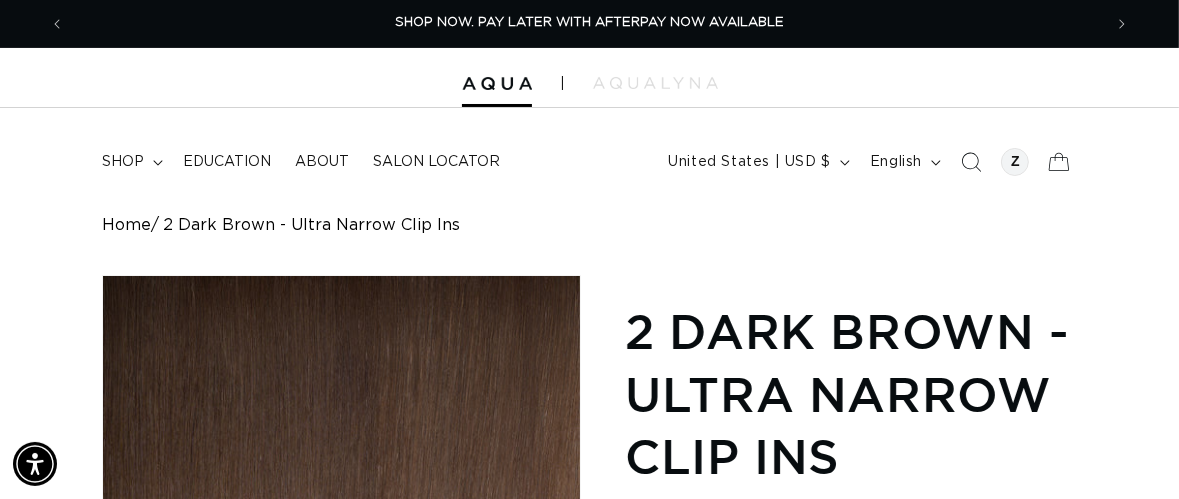 click on "2 Dark Brown - Ultra Narrow Clip Ins" at bounding box center (851, 393) 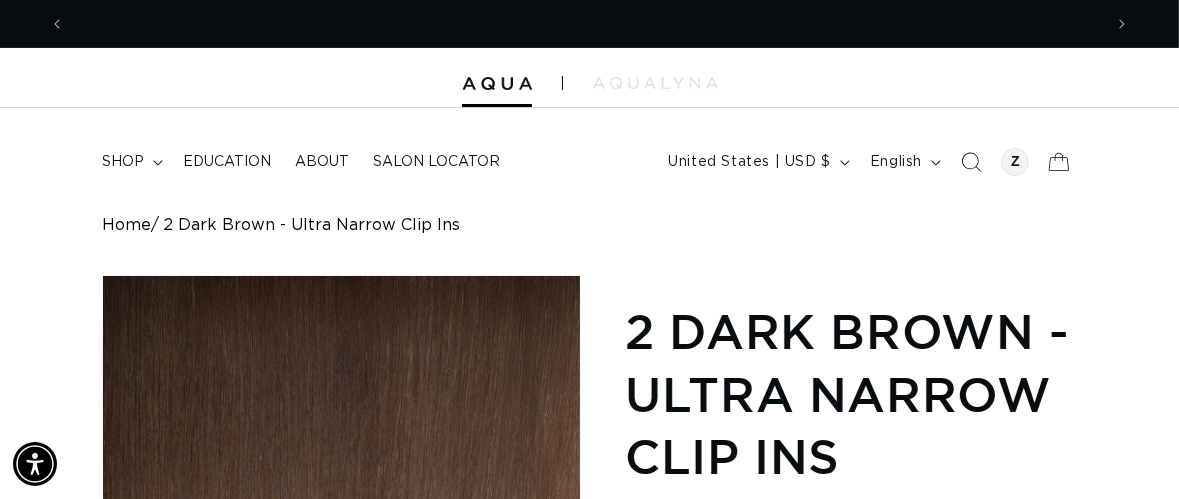 scroll, scrollTop: 0, scrollLeft: 2074, axis: horizontal 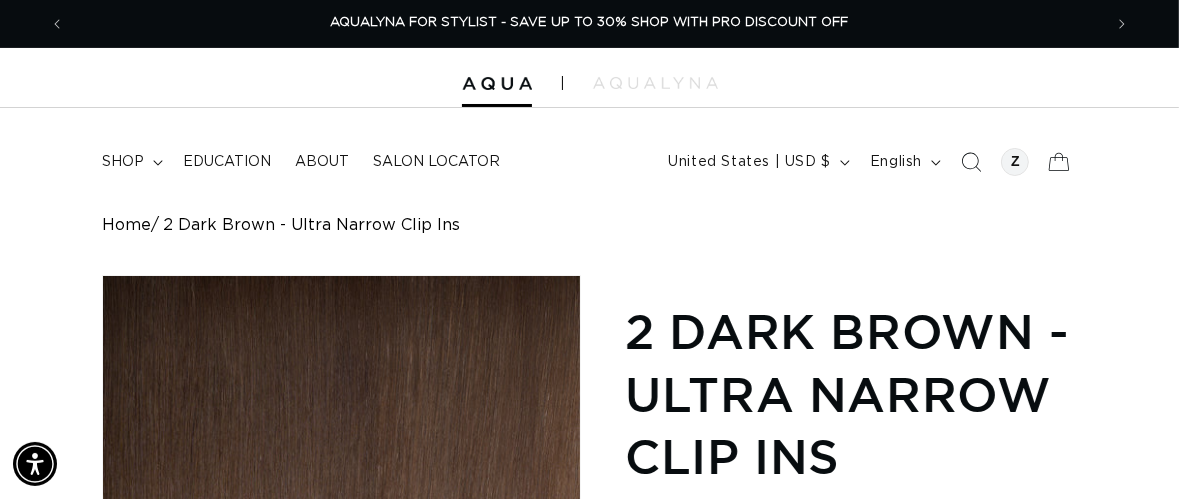 click on "Home
2 Dark Brown - Ultra Narrow Clip Ins
Skip to product information
Open media 1 in modal
Open media 2 in modal
Open media 3 in modal
Play video
Open media 4 in modal
Open media 5 in modal" at bounding box center (589, 1051) 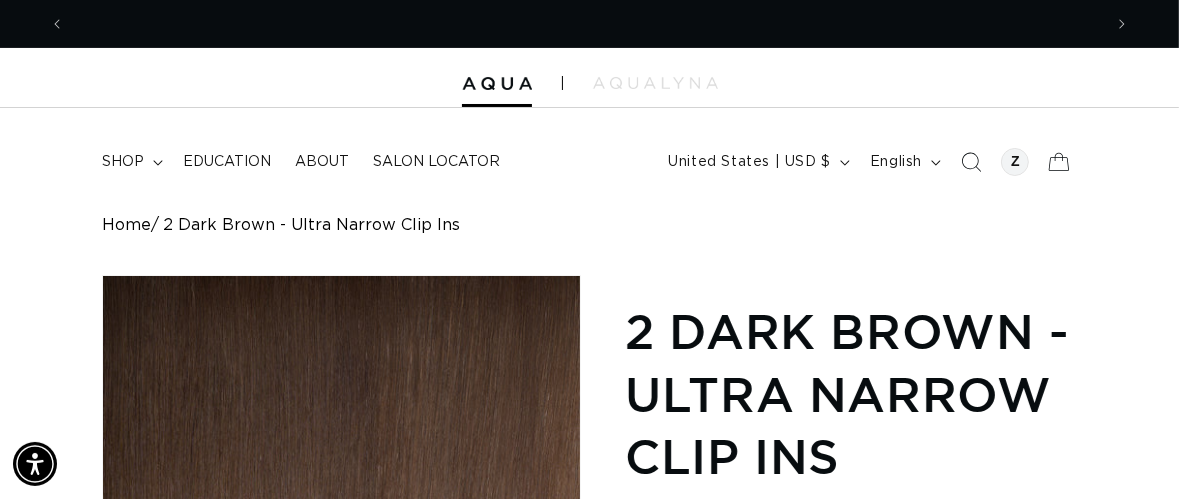 scroll, scrollTop: 0, scrollLeft: 0, axis: both 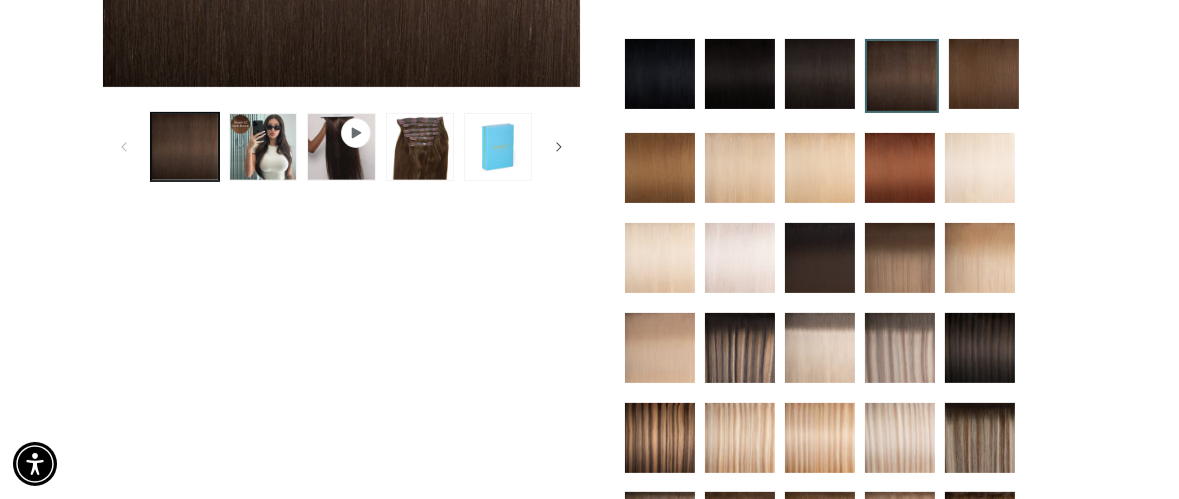 drag, startPoint x: 959, startPoint y: 461, endPoint x: 1024, endPoint y: 367, distance: 114.28473 